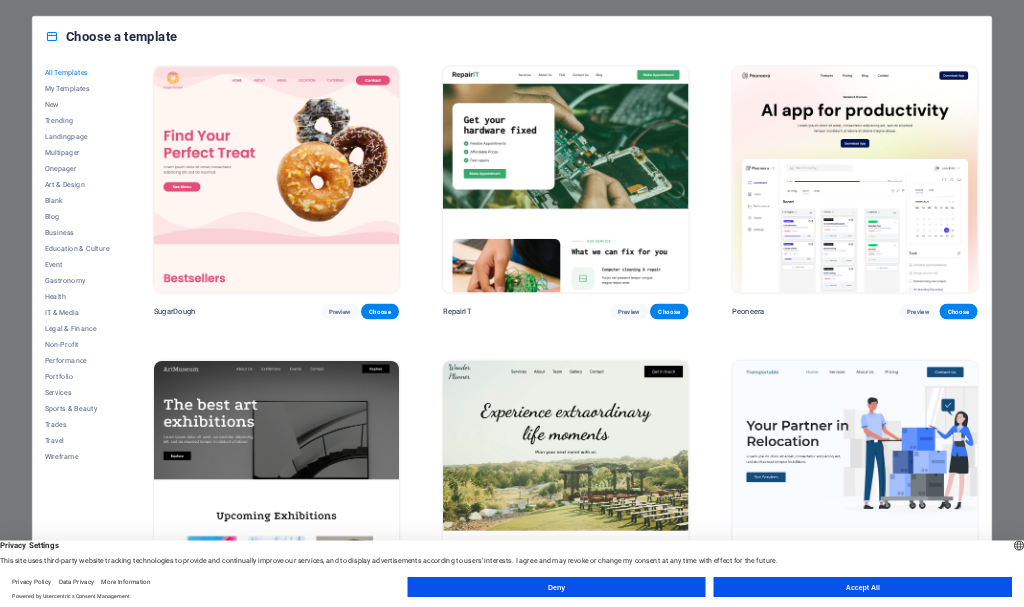 scroll, scrollTop: 0, scrollLeft: 0, axis: both 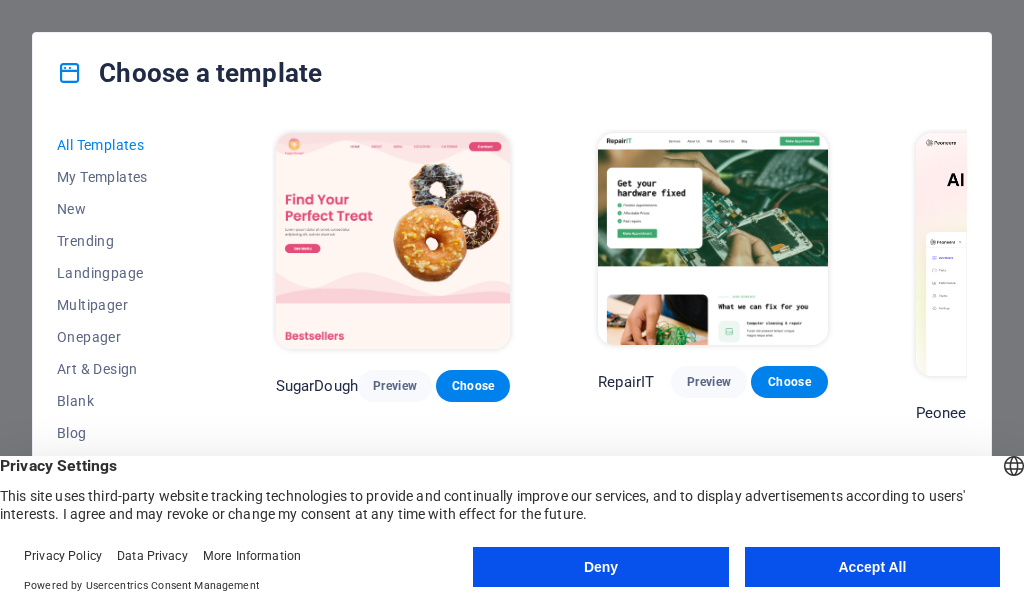 click on "All Templates My Templates New Trending Landingpage Multipager Onepager Art & Design Blank Blog Business Education & Culture Event Gastronomy Health IT & Media Legal & Finance Non-Profit Performance Portfolio Services Sports & Beauty Trades Travel Wireframe SugarDough Preview Choose RepairIT Preview Choose Peoneera Preview Choose Art Museum Preview Choose Wonder Planner Preview Choose Transportable Preview Choose S&L Preview Choose WePaint Preview Choose Eco-Con Preview Choose MeetUp Preview Choose Help & Care Preview Choose Podcaster Preview Choose Academix Preview Choose BIG Barber Shop Preview Choose Health & Food Preview Choose UrbanNest Interiors Preview Choose Green Change Preview Choose The Beauty Temple Preview Choose WeTrain Preview Choose Cleaner Preview Choose Johanna James Preview Choose Delicioso Preview Choose Dream Garden Preview Choose LumeDeAqua Preview Choose Pets Care Preview Choose SafeSpace Preview Choose Midnight Rain Bar Preview Choose Drive Preview Choose Estator Preview Choose Preview" at bounding box center [512, 343] 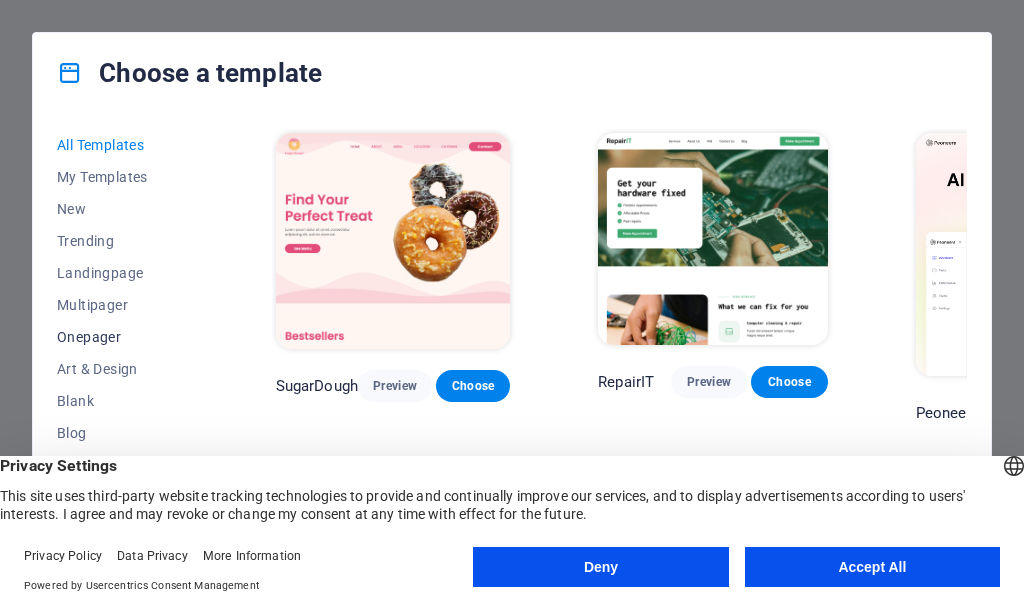 click on "Onepager" at bounding box center (122, 337) 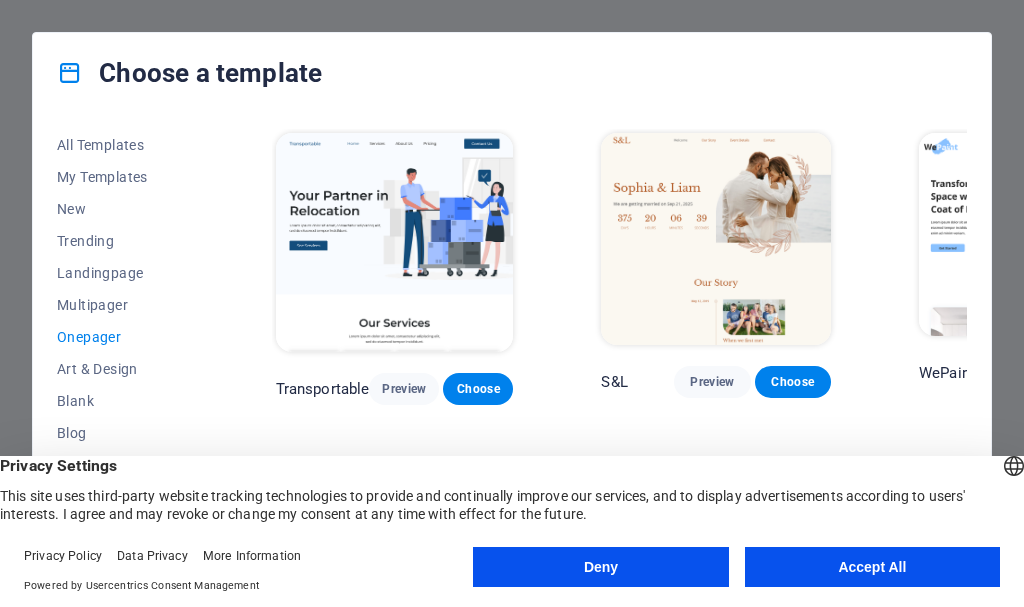 click on "All Templates My Templates New Trending Landingpage Multipager Onepager Art & Design Blank Blog Business Education & Culture Event Gastronomy Health IT & Media Legal & Finance Non-Profit Performance Portfolio Services Sports & Beauty Trades Travel Wireframe Transportable Preview Choose S&L Preview Choose WePaint Preview Choose Eco-Con Preview Choose MeetUp Preview Choose Podcaster Preview Choose UrbanNest Interiors Preview Choose Green Change Preview Choose Cleaner Preview Choose Johanna James Preview Choose Drive Preview Choose Wanderlust Preview Choose BERLIN Preview Choose Gadgets Preview Choose Max Hatzy Preview Choose Handyman Preview Choose Blogger Preview Choose Création Preview Choose Pesk Preview Choose Priodas Preview Choose Wireframe One Preview Choose Evergreen Preview Choose Kids-Events Preview Choose CleanCar Preview Choose Protector Preview Choose Pizzeria Di Dio Preview Choose Vinyasa Preview Choose Maki Preview Choose Woody Preview Choose BRGs Preview Choose Genius Preview Choose Volare Opus" at bounding box center [512, 343] 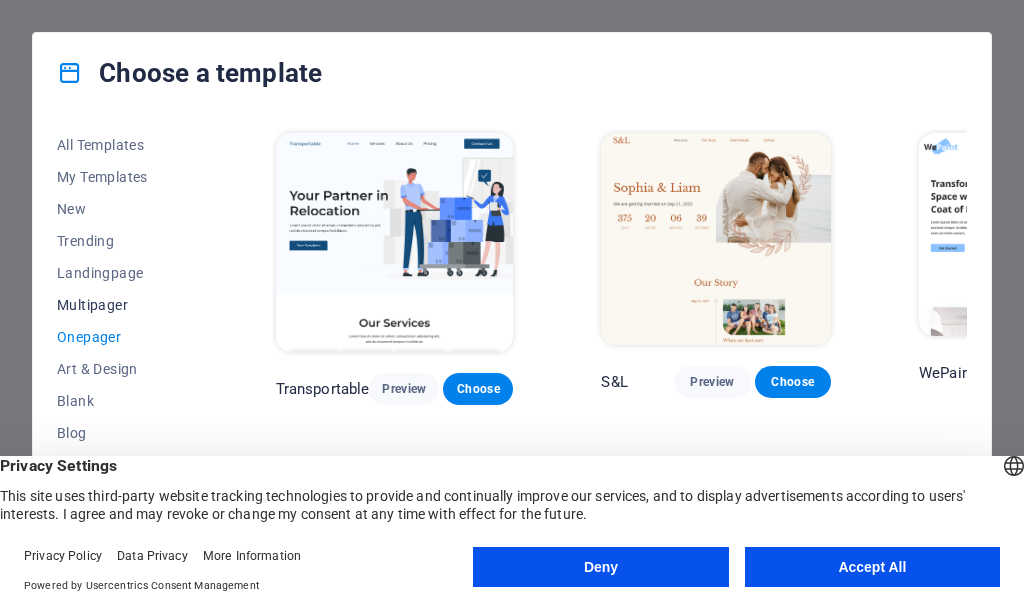 click on "Multipager" at bounding box center [122, 305] 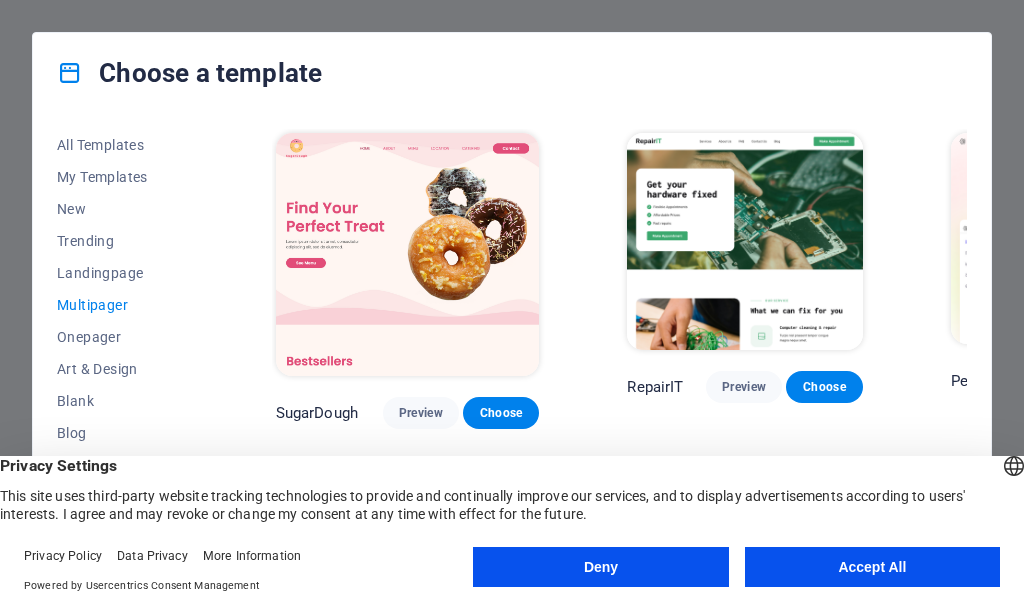 click on "All Templates My Templates New Trending Landingpage Multipager Onepager Art & Design Blank Blog Business Education & Culture Event Gastronomy Health IT & Media Legal & Finance Non-Profit Performance Portfolio Services Sports & Beauty Trades Travel Wireframe SugarDough Preview Choose RepairIT Preview Choose Peoneera Preview Choose Art Museum Preview Choose Wonder Planner Preview Choose Help & Care Preview Choose Academix Preview Choose BIG Barber Shop Preview Choose Health & Food Preview Choose The Beauty Temple Preview Choose WeTrain Preview Choose Delicioso Preview Choose Dream Garden Preview Choose LumeDeAqua Preview Choose Pets Care Preview Choose SafeSpace Preview Choose Midnight Rain Bar Preview Choose Estator Preview Choose Health Group Preview Choose MakeIt Agency Preview Choose WeSpa Preview Choose CoffeeScience Preview Choose CoachLife Preview Choose Cafe de Oceana Preview Choose Denteeth Preview Choose Le Hair Preview Choose TechUp Preview Choose Nolan-Bahler Preview Choose Fashion Preview Choose" at bounding box center (512, 343) 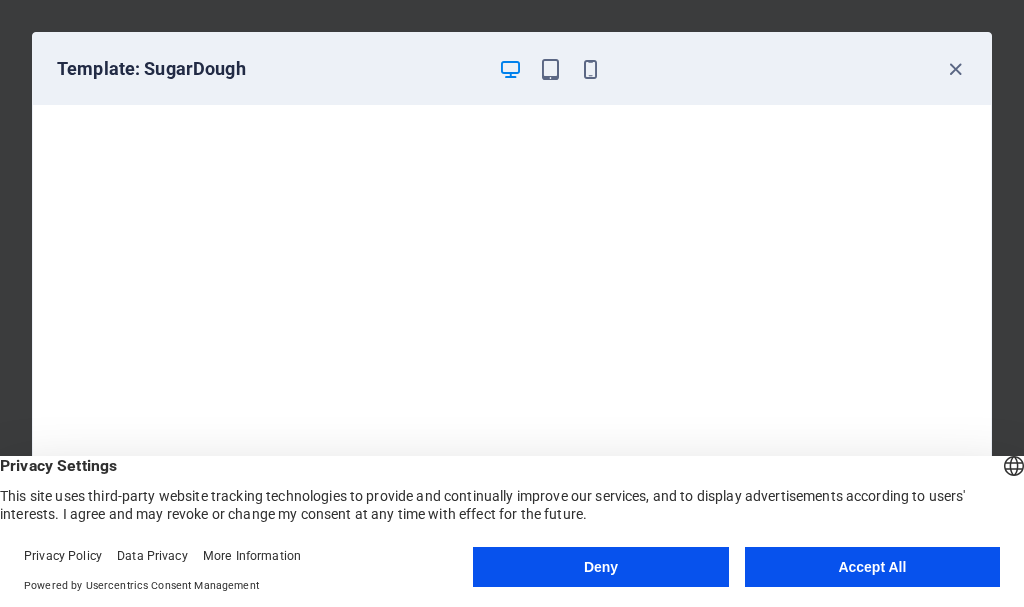 click on "Template: SugarDough" at bounding box center [512, 69] 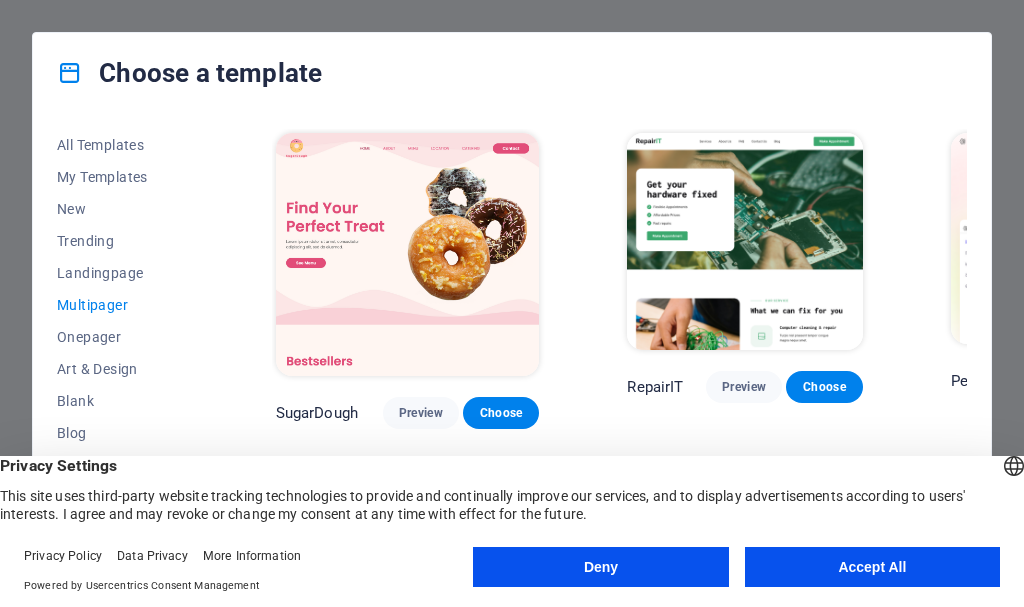 click on "All Templates My Templates New Trending Landingpage Multipager Onepager Art & Design Blank Blog Business Education & Culture Event Gastronomy Health IT & Media Legal & Finance Non-Profit Performance Portfolio Services Sports & Beauty Trades Travel Wireframe SugarDough Preview Choose RepairIT Preview Choose Peoneera Preview Choose Art Museum Preview Choose Wonder Planner Preview Choose Help & Care Preview Choose Academix Preview Choose BIG Barber Shop Preview Choose Health & Food Preview Choose The Beauty Temple Preview Choose WeTrain Preview Choose Delicioso Preview Choose Dream Garden Preview Choose LumeDeAqua Preview Choose Pets Care Preview Choose SafeSpace Preview Choose Midnight Rain Bar Preview Choose Estator Preview Choose Health Group Preview Choose MakeIt Agency Preview Choose WeSpa Preview Choose CoffeeScience Preview Choose CoachLife Preview Choose Cafe de Oceana Preview Choose Denteeth Preview Choose Le Hair Preview Choose TechUp Preview Choose Nolan-Bahler Preview Choose Fashion Preview Choose" at bounding box center [512, 343] 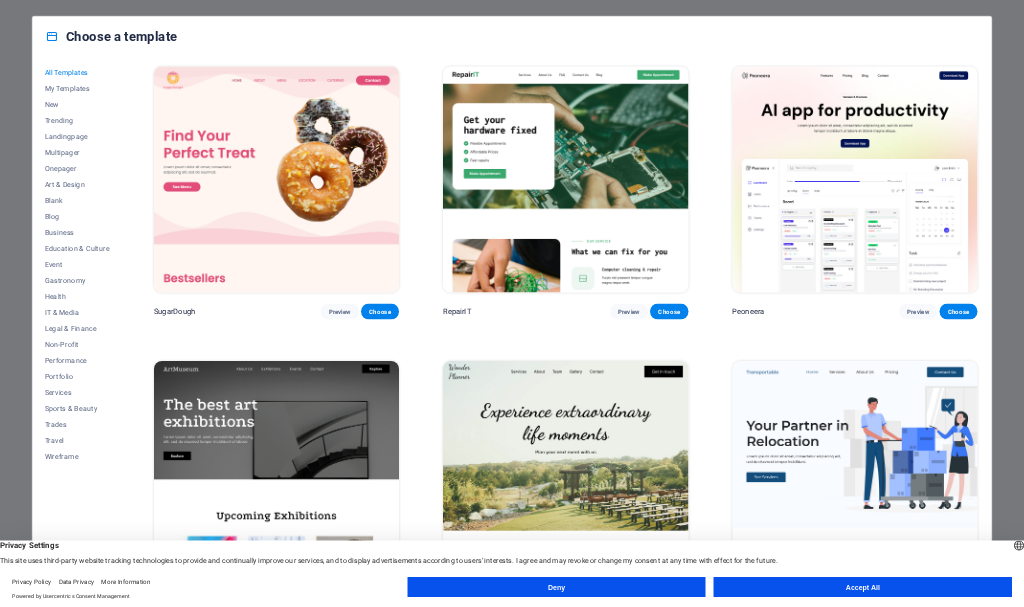 scroll, scrollTop: 0, scrollLeft: 0, axis: both 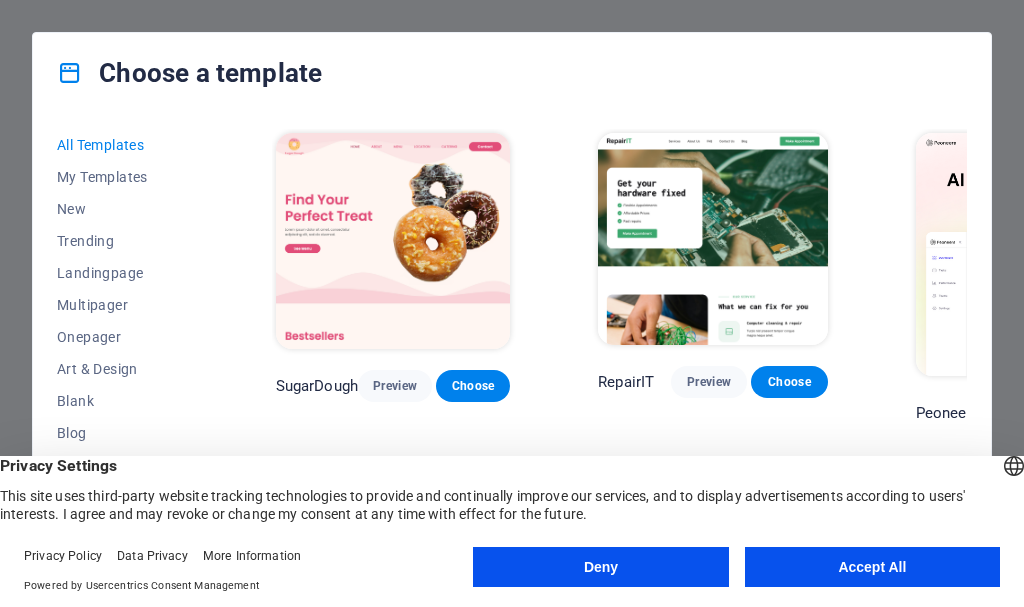 click on "All Templates My Templates New Trending Landingpage Multipager Onepager Art & Design Blank Blog Business Education & Culture Event Gastronomy Health IT & Media Legal & Finance Non-Profit Performance Portfolio Services Sports & Beauty Trades Travel Wireframe SugarDough Preview Choose RepairIT Preview Choose Peoneera Preview Choose Art Museum Preview Choose Wonder Planner Preview Choose Transportable Preview Choose S&L Preview Choose WePaint Preview Choose Eco-Con Preview Choose MeetUp Preview Choose Help & Care Preview Choose Podcaster Preview Choose Academix Preview Choose BIG Barber Shop Preview Choose Health & Food Preview Choose UrbanNest Interiors Preview Choose Green Change Preview Choose The Beauty Temple Preview Choose WeTrain Preview Choose Cleaner Preview Choose Johanna James Preview Choose Delicioso Preview Choose Dream Garden Preview Choose LumeDeAqua Preview Choose Pets Care Preview Choose SafeSpace Preview Choose Midnight Rain Bar Preview Choose Drive Preview Choose Estator Preview Choose Preview" at bounding box center (512, 343) 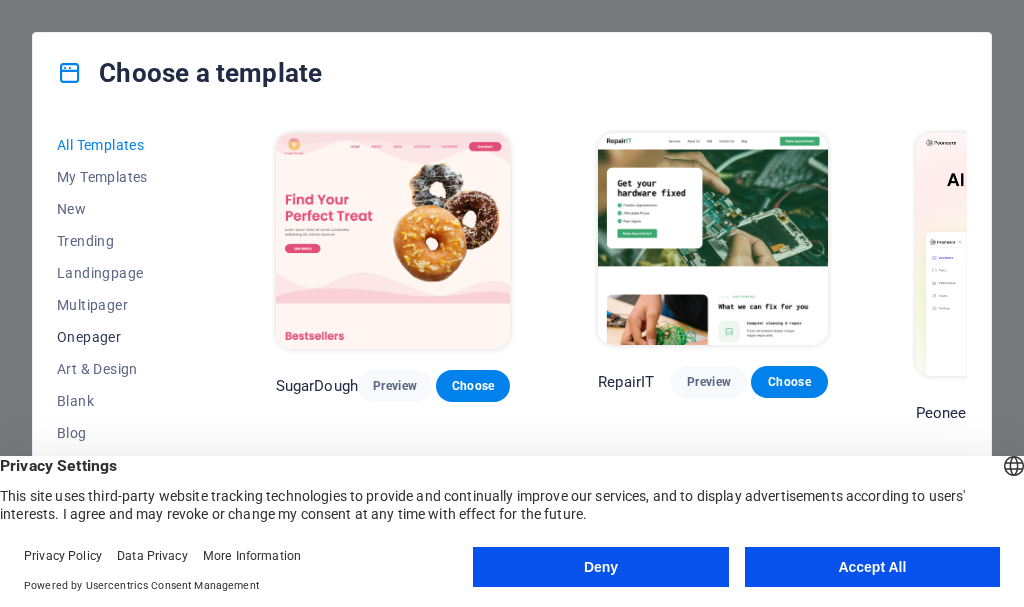 click on "Onepager" at bounding box center [122, 337] 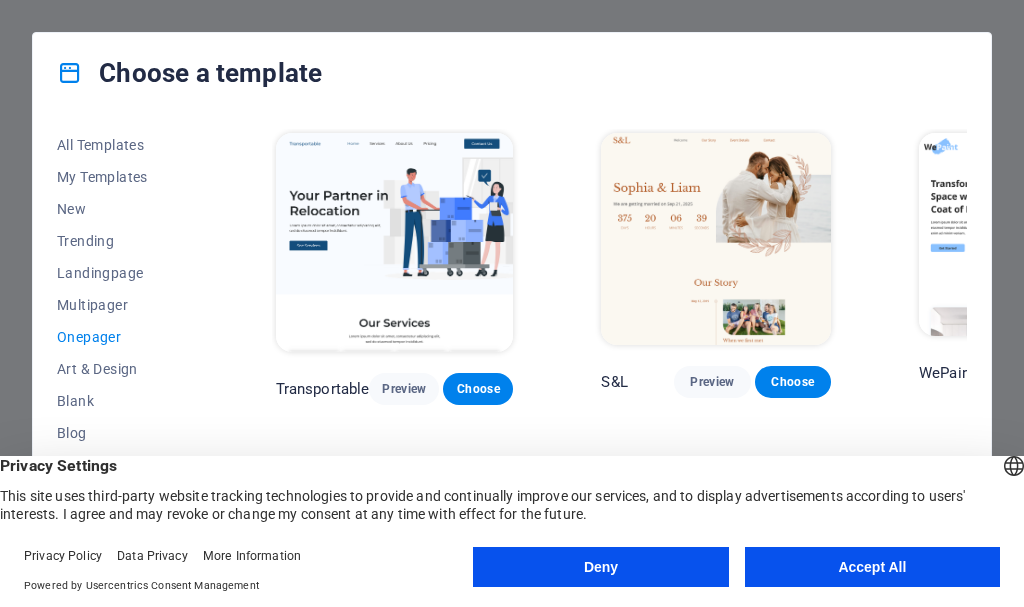 click on "All Templates My Templates New Trending Landingpage Multipager Onepager Art & Design Blank Blog Business Education & Culture Event Gastronomy Health IT & Media Legal & Finance Non-Profit Performance Portfolio Services Sports & Beauty Trades Travel Wireframe Transportable Preview Choose S&L Preview Choose WePaint Preview Choose Eco-Con Preview Choose MeetUp Preview Choose Podcaster Preview Choose UrbanNest Interiors Preview Choose Green Change Preview Choose Cleaner Preview Choose Johanna James Preview Choose Drive Preview Choose Wanderlust Preview Choose BERLIN Preview Choose Gadgets Preview Choose Max Hatzy Preview Choose Handyman Preview Choose Blogger Preview Choose Création Preview Choose Pesk Preview Choose Priodas Preview Choose Wireframe One Preview Choose Evergreen Preview Choose Kids-Events Preview Choose CleanCar Preview Choose Protector Preview Choose Pizzeria Di Dio Preview Choose Vinyasa Preview Choose Maki Preview Choose Woody Preview Choose BRGs Preview Choose Genius Preview Choose Volare Opus" at bounding box center [512, 343] 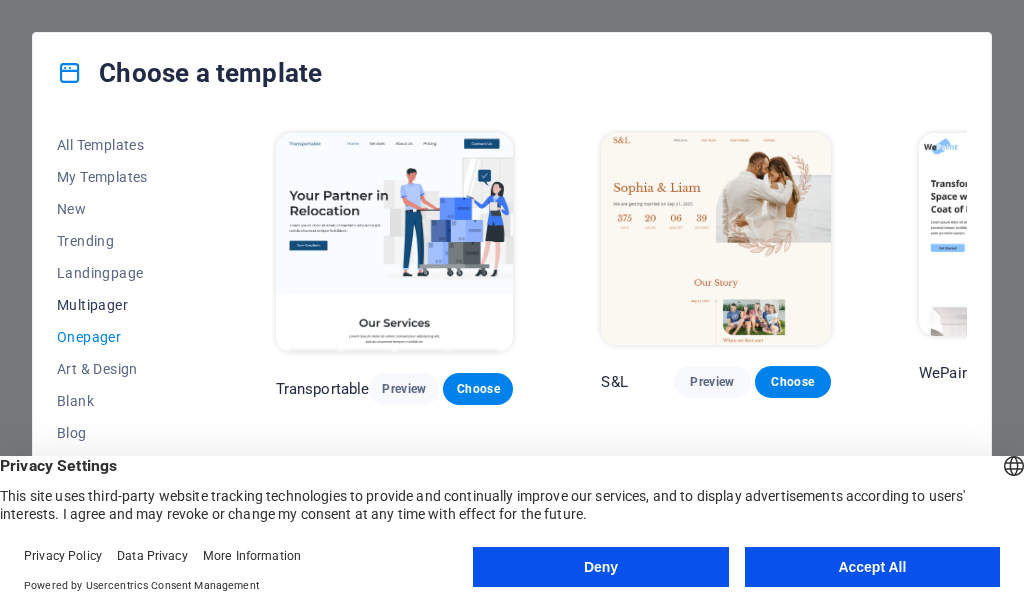 click on "Multipager" at bounding box center [122, 305] 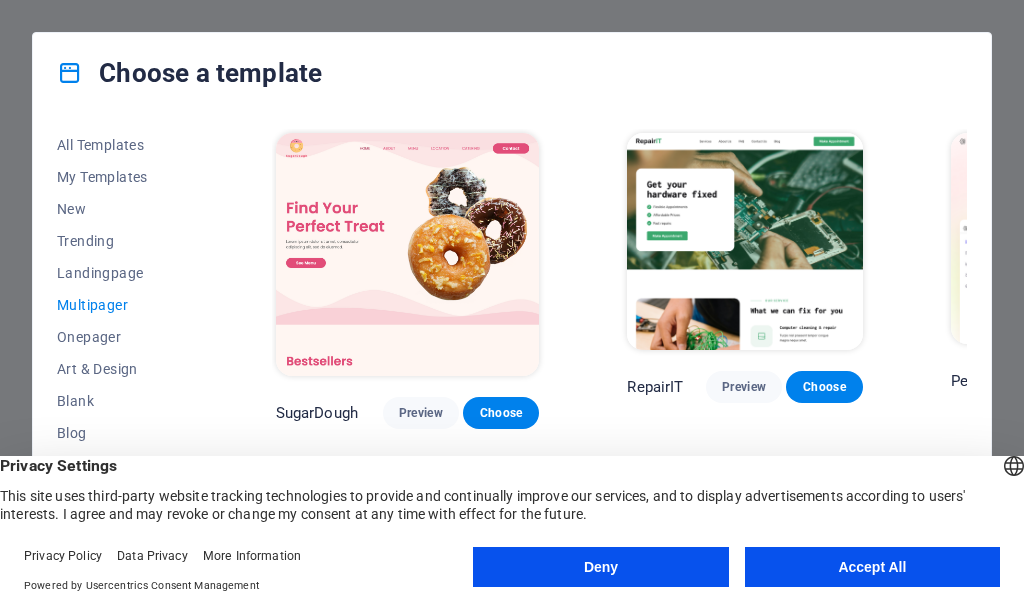 click on "All Templates My Templates New Trending Landingpage Multipager Onepager Art & Design Blank Blog Business Education & Culture Event Gastronomy Health IT & Media Legal & Finance Non-Profit Performance Portfolio Services Sports & Beauty Trades Travel Wireframe SugarDough Preview Choose RepairIT Preview Choose Peoneera Preview Choose Art Museum Preview Choose Wonder Planner Preview Choose Help & Care Preview Choose Academix Preview Choose BIG Barber Shop Preview Choose Health & Food Preview Choose The Beauty Temple Preview Choose WeTrain Preview Choose Delicioso Preview Choose Dream Garden Preview Choose LumeDeAqua Preview Choose Pets Care Preview Choose SafeSpace Preview Choose Midnight Rain Bar Preview Choose Estator Preview Choose Health Group Preview Choose MakeIt Agency Preview Choose WeSpa Preview Choose CoffeeScience Preview Choose CoachLife Preview Choose Cafe de Oceana Preview Choose Denteeth Preview Choose Le Hair Preview Choose TechUp Preview Choose Nolan-Bahler Preview Choose Fashion Preview Choose" at bounding box center [512, 343] 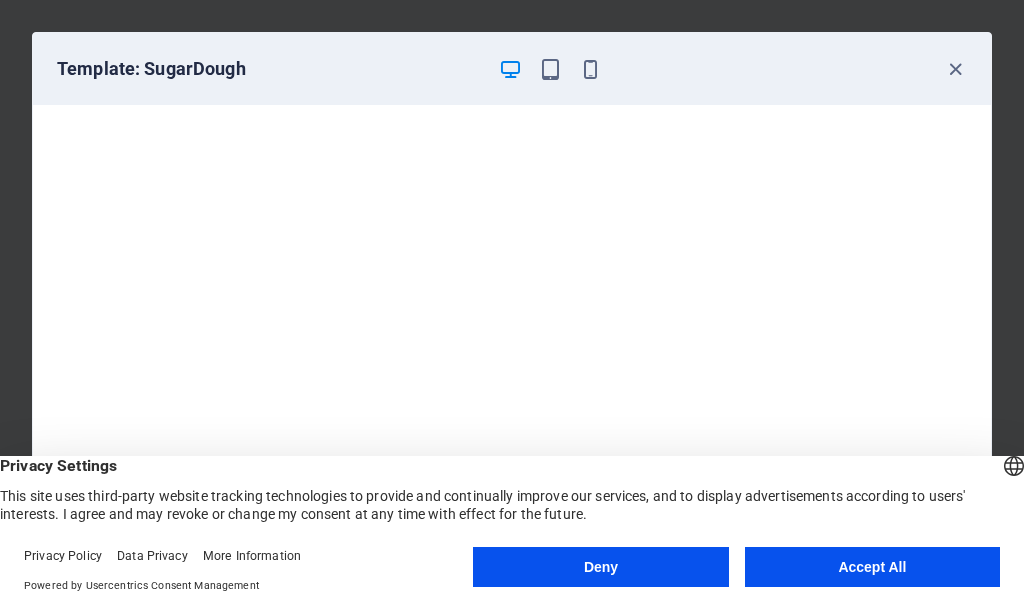 click on "Template: SugarDough" at bounding box center [512, 69] 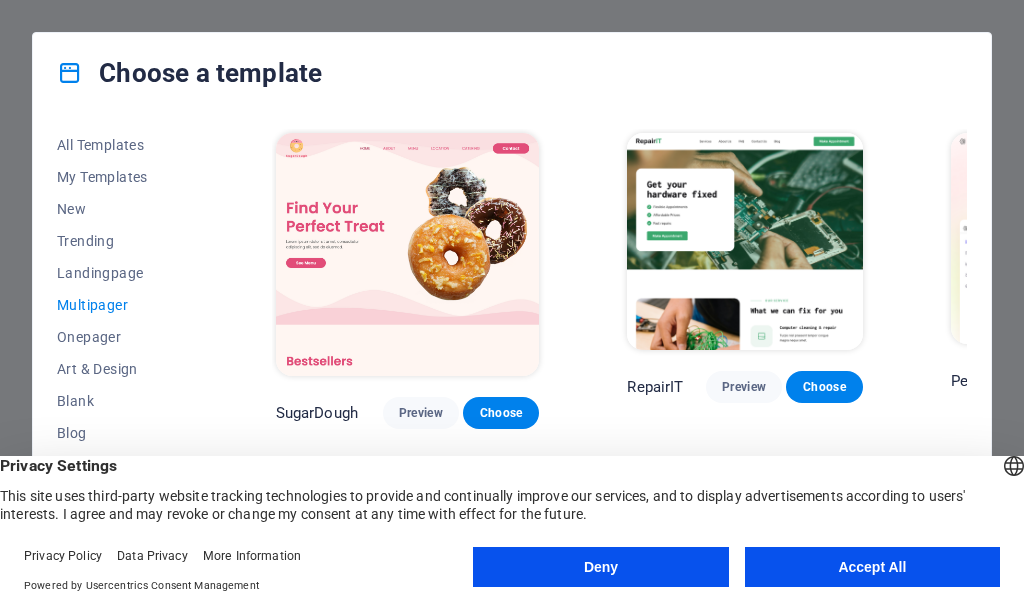 click on "All Templates My Templates New Trending Landingpage Multipager Onepager Art & Design Blank Blog Business Education & Culture Event Gastronomy Health IT & Media Legal & Finance Non-Profit Performance Portfolio Services Sports & Beauty Trades Travel Wireframe SugarDough Preview Choose RepairIT Preview Choose Peoneera Preview Choose Art Museum Preview Choose Wonder Planner Preview Choose Help & Care Preview Choose Academix Preview Choose BIG Barber Shop Preview Choose Health & Food Preview Choose The Beauty Temple Preview Choose WeTrain Preview Choose Delicioso Preview Choose Dream Garden Preview Choose LumeDeAqua Preview Choose Pets Care Preview Choose SafeSpace Preview Choose Midnight Rain Bar Preview Choose Estator Preview Choose Health Group Preview Choose MakeIt Agency Preview Choose WeSpa Preview Choose CoffeeScience Preview Choose CoachLife Preview Choose Cafe de Oceana Preview Choose Denteeth Preview Choose Le Hair Preview Choose TechUp Preview Choose Nolan-Bahler Preview Choose Fashion Preview Choose" at bounding box center (512, 343) 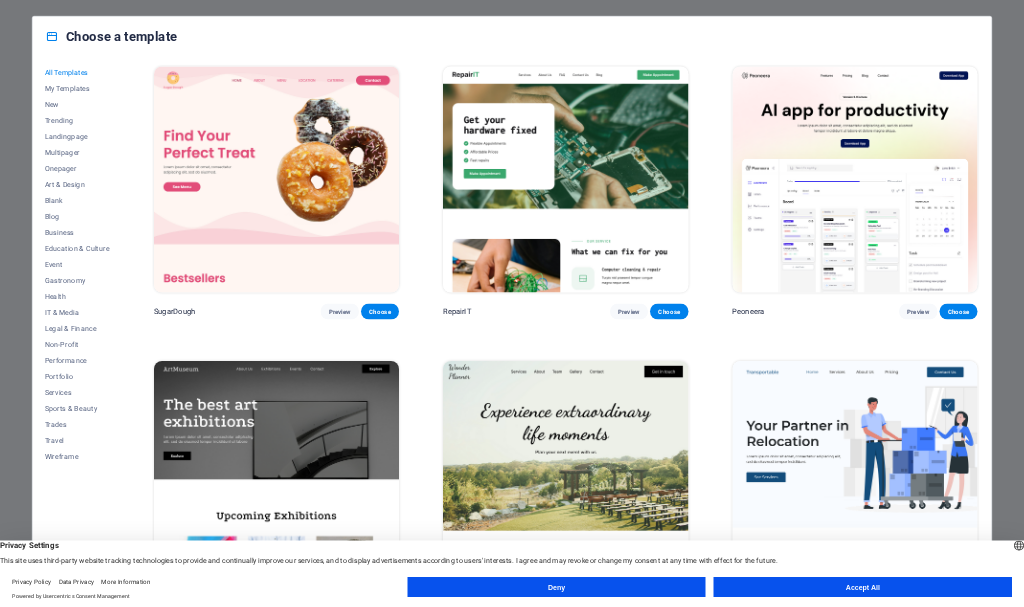 scroll, scrollTop: 0, scrollLeft: 0, axis: both 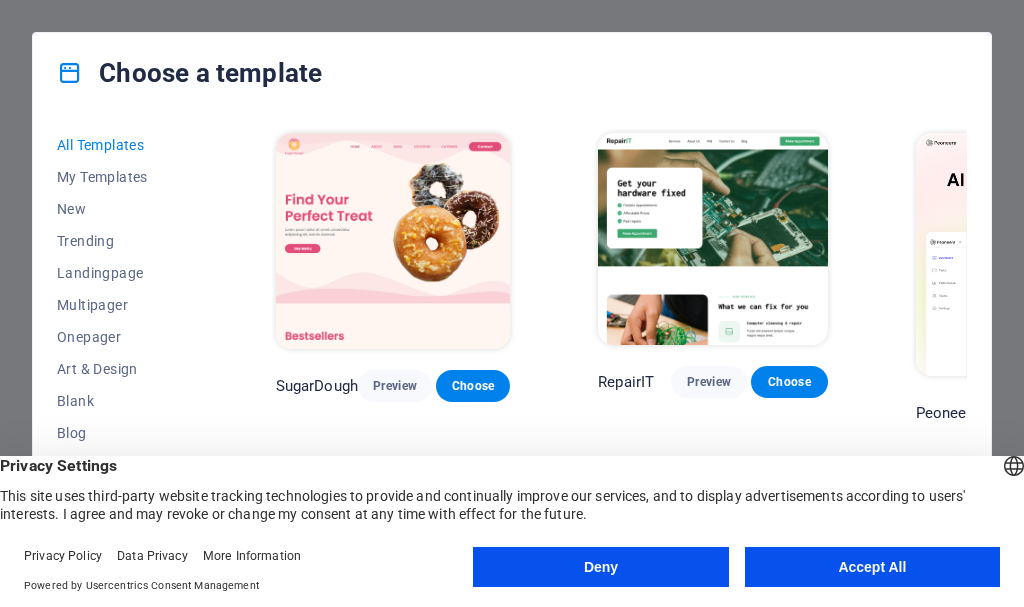 click on "All Templates My Templates New Trending Landingpage Multipager Onepager Art & Design Blank Blog Business Education & Culture Event Gastronomy Health IT & Media Legal & Finance Non-Profit Performance Portfolio Services Sports & Beauty Trades Travel Wireframe SugarDough Preview Choose RepairIT Preview Choose Peoneera Preview Choose Art Museum Preview Choose Wonder Planner Preview Choose Transportable Preview Choose S&L Preview Choose WePaint Preview Choose Eco-Con Preview Choose MeetUp Preview Choose Help & Care Preview Choose Podcaster Preview Choose Academix Preview Choose BIG Barber Shop Preview Choose Health & Food Preview Choose UrbanNest Interiors Preview Choose Green Change Preview Choose The Beauty Temple Preview Choose WeTrain Preview Choose Cleaner Preview Choose Johanna James Preview Choose Delicioso Preview Choose Dream Garden Preview Choose LumeDeAqua Preview Choose Pets Care Preview Choose SafeSpace Preview Choose Midnight Rain Bar Preview Choose Drive Preview Choose Estator Preview Choose Preview" at bounding box center [512, 343] 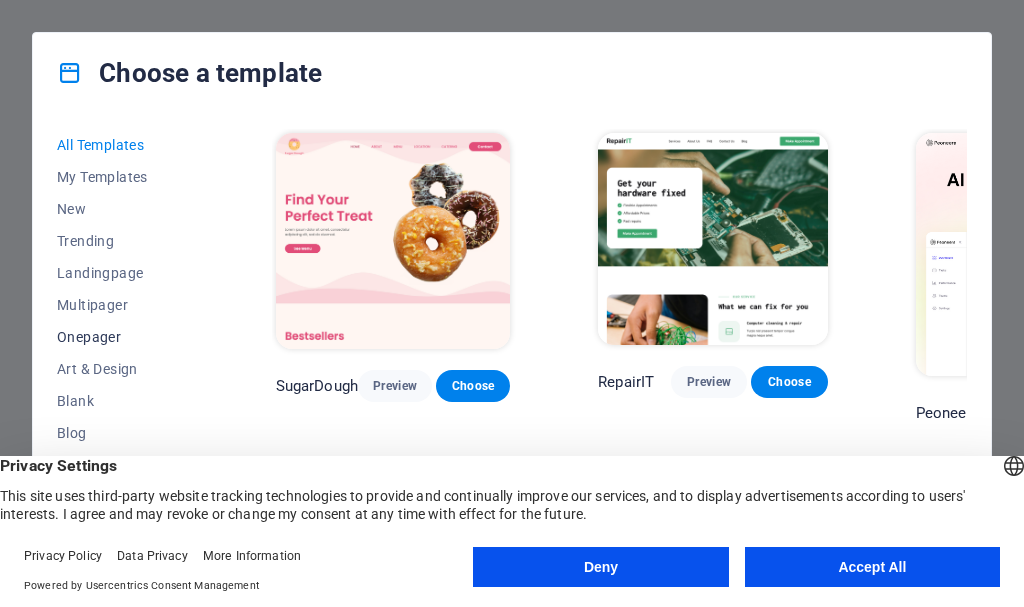 click on "Onepager" at bounding box center [122, 337] 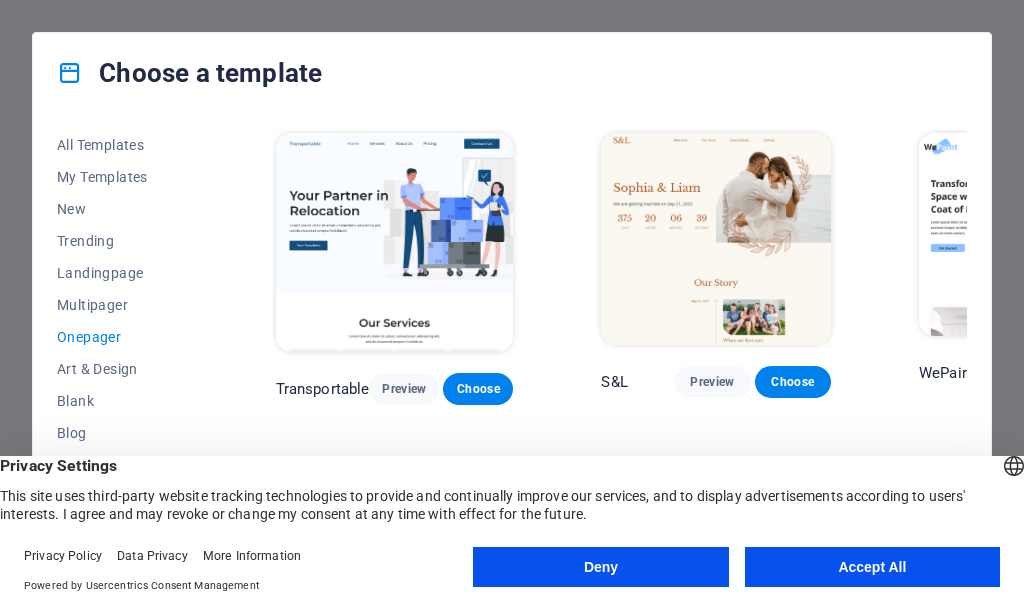 click on "All Templates My Templates New Trending Landingpage Multipager Onepager Art & Design Blank Blog Business Education & Culture Event Gastronomy Health IT & Media Legal & Finance Non-Profit Performance Portfolio Services Sports & Beauty Trades Travel Wireframe Transportable Preview Choose S&L Preview Choose WePaint Preview Choose Eco-Con Preview Choose MeetUp Preview Choose Podcaster Preview Choose UrbanNest Interiors Preview Choose Green Change Preview Choose Cleaner Preview Choose Johanna James Preview Choose Drive Preview Choose Wanderlust Preview Choose BERLIN Preview Choose Gadgets Preview Choose Max Hatzy Preview Choose Handyman Preview Choose Blogger Preview Choose Création Preview Choose Pesk Preview Choose Priodas Preview Choose Wireframe One Preview Choose Evergreen Preview Choose Kids-Events Preview Choose CleanCar Preview Choose Protector Preview Choose Pizzeria Di Dio Preview Choose Vinyasa Preview Choose Maki Preview Choose Woody Preview Choose BRGs Preview Choose Genius Preview Choose Volare Opus" at bounding box center (512, 343) 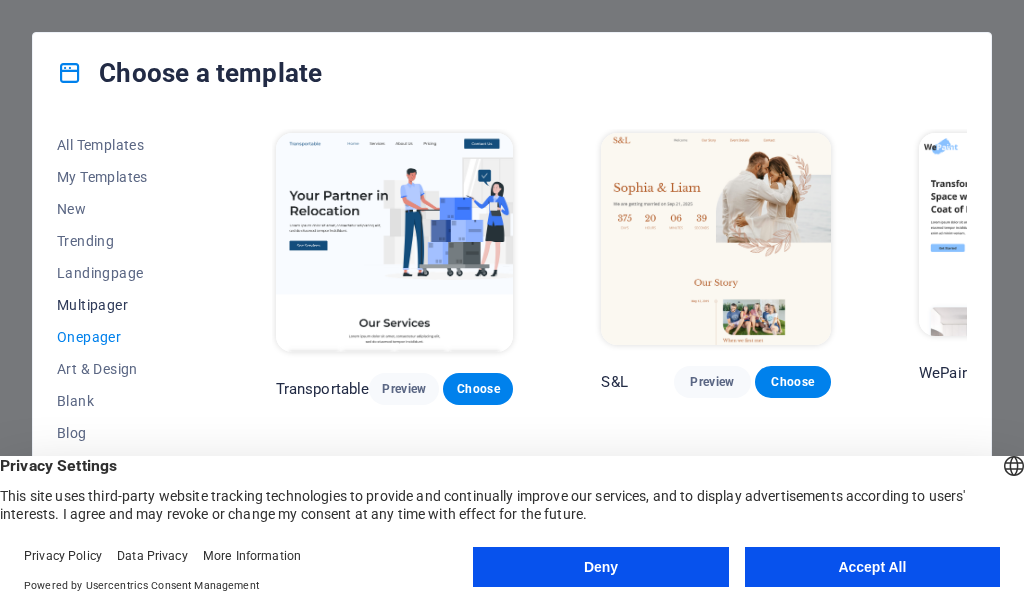 click on "Multipager" at bounding box center [122, 305] 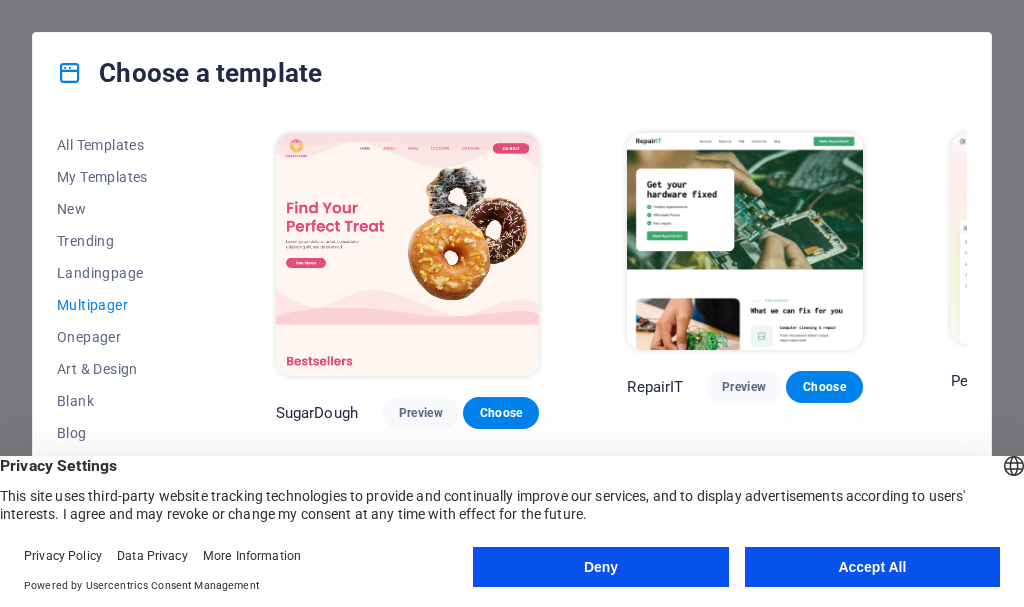 click on "All Templates My Templates New Trending Landingpage Multipager Onepager Art & Design Blank Blog Business Education & Culture Event Gastronomy Health IT & Media Legal & Finance Non-Profit Performance Portfolio Services Sports & Beauty Trades Travel Wireframe SugarDough Preview Choose RepairIT Preview Choose Peoneera Preview Choose Art Museum Preview Choose Wonder Planner Preview Choose Help & Care Preview Choose Academix Preview Choose BIG Barber Shop Preview Choose Health & Food Preview Choose The Beauty Temple Preview Choose WeTrain Preview Choose Delicioso Preview Choose Dream Garden Preview Choose LumeDeAqua Preview Choose Pets Care Preview Choose SafeSpace Preview Choose Midnight Rain Bar Preview Choose Estator Preview Choose Health Group Preview Choose MakeIt Agency Preview Choose WeSpa Preview Choose CoffeeScience Preview Choose CoachLife Preview Choose Cafe de Oceana Preview Choose Denteeth Preview Choose Le Hair Preview Choose TechUp Preview Choose Nolan-Bahler Preview Choose Fashion Preview Choose" at bounding box center [512, 343] 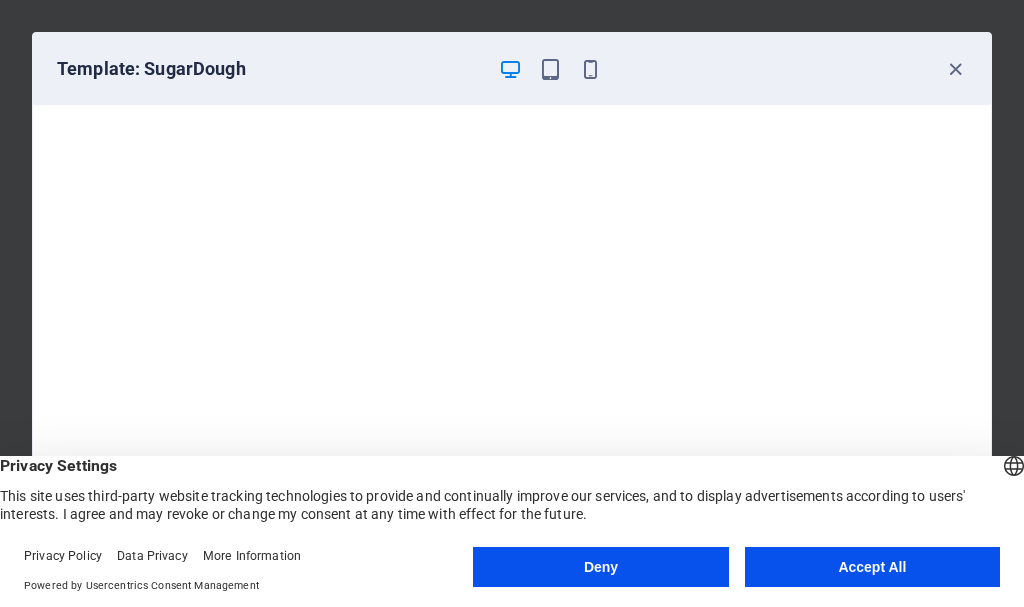 click on "Template: SugarDough" at bounding box center (512, 69) 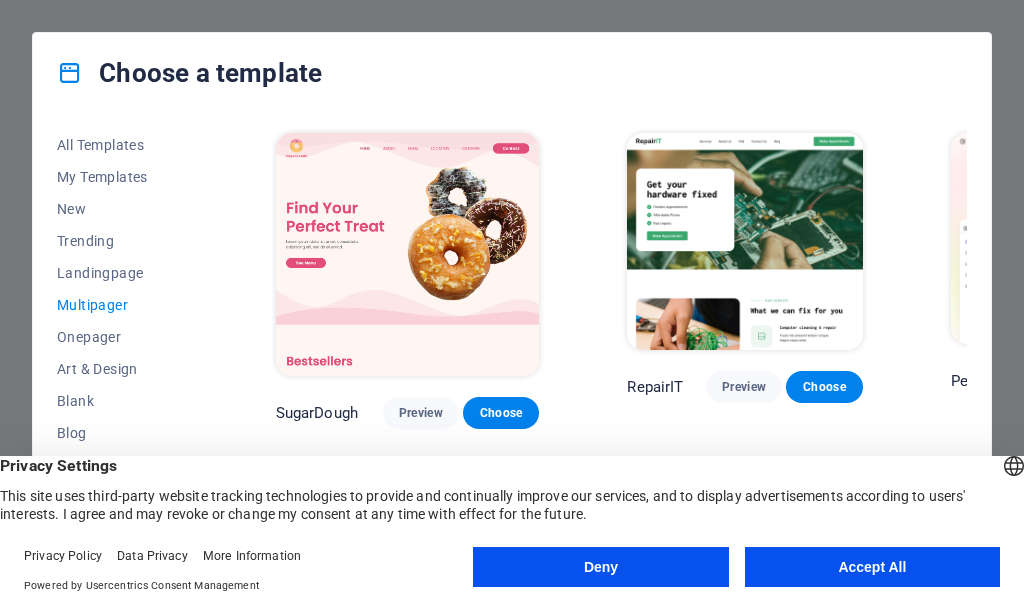 click on "All Templates My Templates New Trending Landingpage Multipager Onepager Art & Design Blank Blog Business Education & Culture Event Gastronomy Health IT & Media Legal & Finance Non-Profit Performance Portfolio Services Sports & Beauty Trades Travel Wireframe SugarDough Preview Choose RepairIT Preview Choose Peoneera Preview Choose Art Museum Preview Choose Wonder Planner Preview Choose Help & Care Preview Choose Academix Preview Choose BIG Barber Shop Preview Choose Health & Food Preview Choose The Beauty Temple Preview Choose WeTrain Preview Choose Delicioso Preview Choose Dream Garden Preview Choose LumeDeAqua Preview Choose Pets Care Preview Choose SafeSpace Preview Choose Midnight Rain Bar Preview Choose Estator Preview Choose Health Group Preview Choose MakeIt Agency Preview Choose WeSpa Preview Choose CoffeeScience Preview Choose CoachLife Preview Choose Cafe de Oceana Preview Choose Denteeth Preview Choose Le Hair Preview Choose TechUp Preview Choose Nolan-Bahler Preview Choose Fashion Preview Choose" at bounding box center (512, 343) 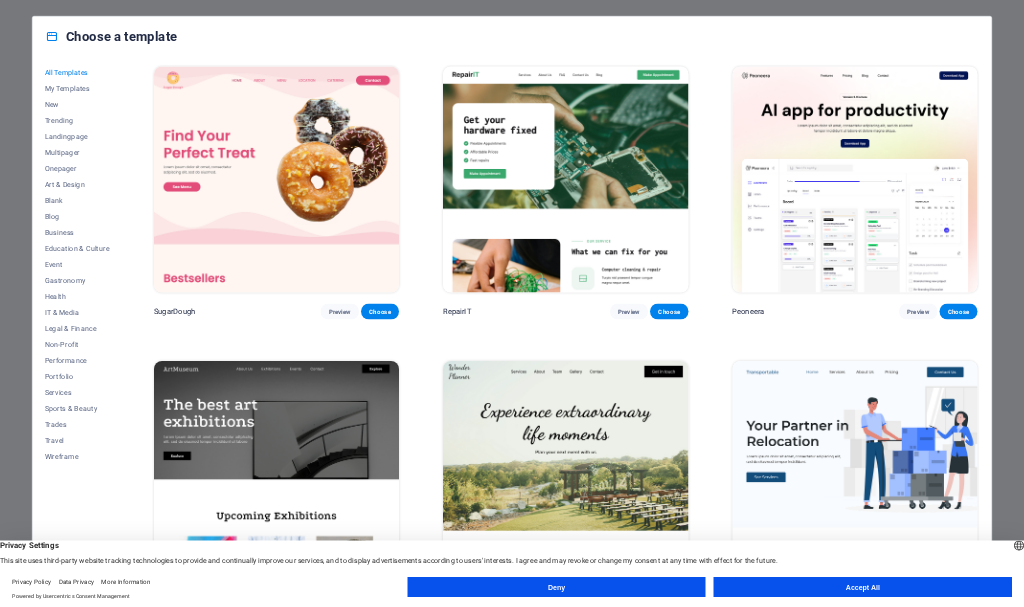 scroll, scrollTop: 0, scrollLeft: 0, axis: both 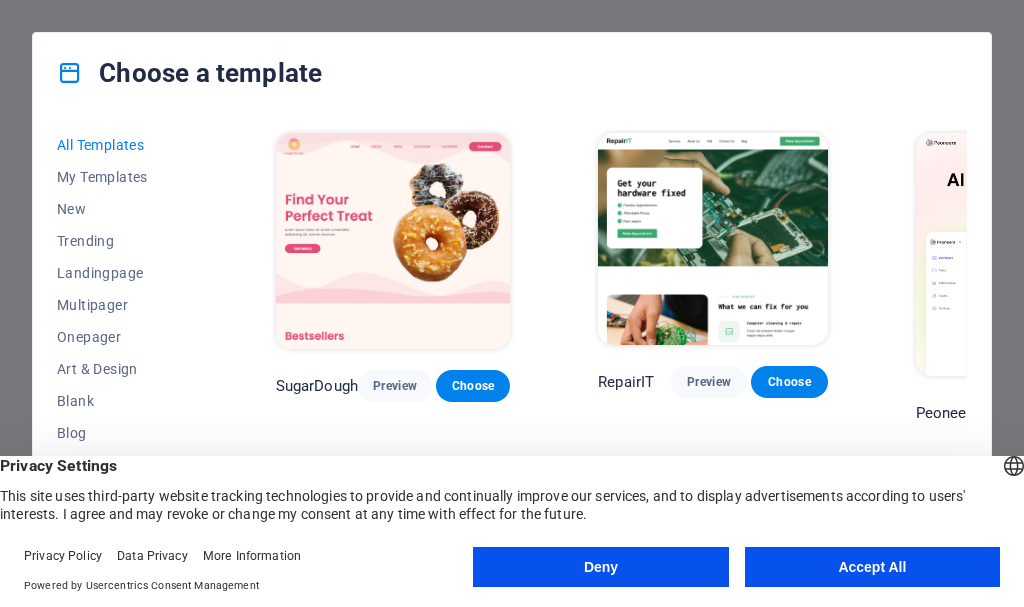 click on "All Templates My Templates New Trending Landingpage Multipager Onepager Art & Design Blank Blog Business Education & Culture Event Gastronomy Health IT & Media Legal & Finance Non-Profit Performance Portfolio Services Sports & Beauty Trades Travel Wireframe SugarDough Preview Choose RepairIT Preview Choose Peoneera Preview Choose Art Museum Preview Choose Wonder Planner Preview Choose Transportable Preview Choose S&L Preview Choose WePaint Preview Choose Eco-Con Preview Choose MeetUp Preview Choose Help & Care Preview Choose Podcaster Preview Choose Academix Preview Choose BIG Barber Shop Preview Choose Health & Food Preview Choose UrbanNest Interiors Preview Choose Green Change Preview Choose The Beauty Temple Preview Choose WeTrain Preview Choose Cleaner Preview Choose Johanna James Preview Choose Delicioso Preview Choose Dream Garden Preview Choose LumeDeAqua Preview Choose Pets Care Preview Choose SafeSpace Preview Choose Midnight Rain Bar Preview Choose Drive Preview Choose Estator Preview Choose Preview" at bounding box center [512, 343] 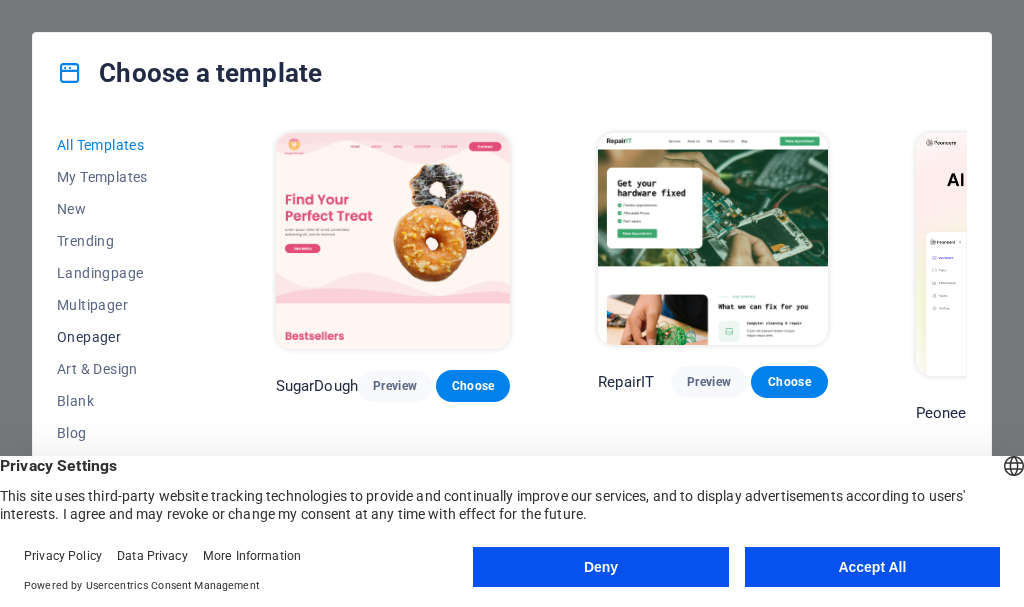 click on "Onepager" at bounding box center [122, 337] 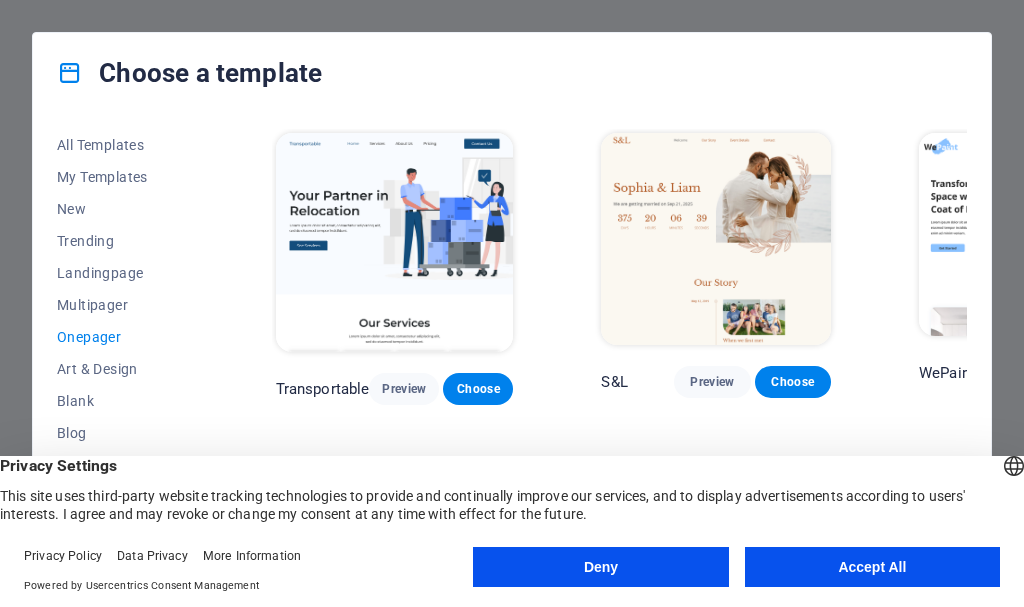 click on "All Templates My Templates New Trending Landingpage Multipager Onepager Art & Design Blank Blog Business Education & Culture Event Gastronomy Health IT & Media Legal & Finance Non-Profit Performance Portfolio Services Sports & Beauty Trades Travel Wireframe Transportable Preview Choose S&L Preview Choose WePaint Preview Choose Eco-Con Preview Choose MeetUp Preview Choose Podcaster Preview Choose UrbanNest Interiors Preview Choose Green Change Preview Choose Cleaner Preview Choose Johanna James Preview Choose Drive Preview Choose Wanderlust Preview Choose BERLIN Preview Choose Gadgets Preview Choose Max Hatzy Preview Choose Handyman Preview Choose Blogger Preview Choose Création Preview Choose Pesk Preview Choose Priodas Preview Choose Wireframe One Preview Choose Evergreen Preview Choose Kids-Events Preview Choose CleanCar Preview Choose Protector Preview Choose Pizzeria Di Dio Preview Choose Vinyasa Preview Choose Maki Preview Choose Woody Preview Choose BRGs Preview Choose Genius Preview Choose Volare Opus" at bounding box center (512, 343) 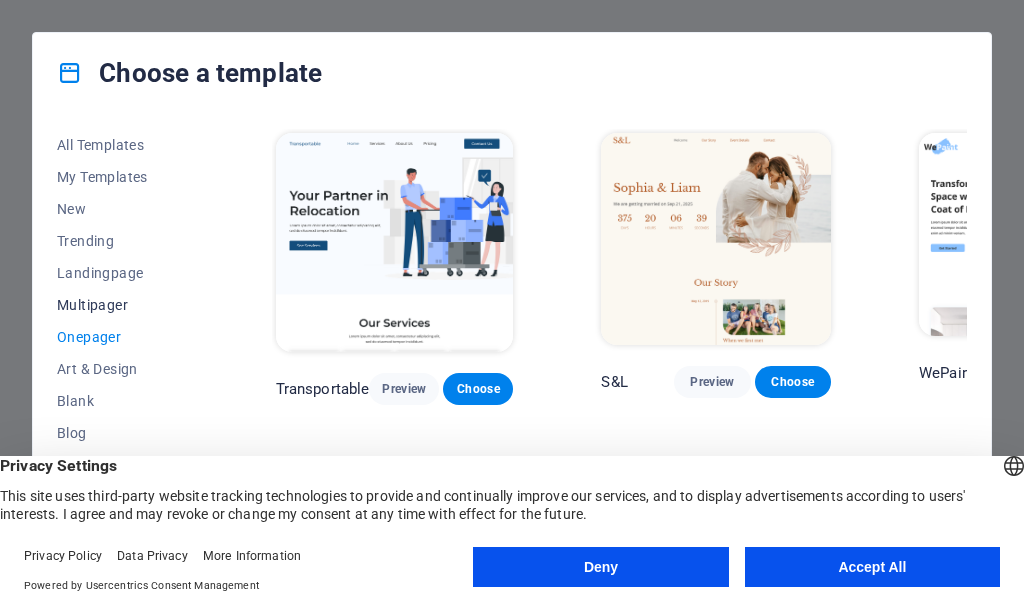 click on "Multipager" at bounding box center (122, 305) 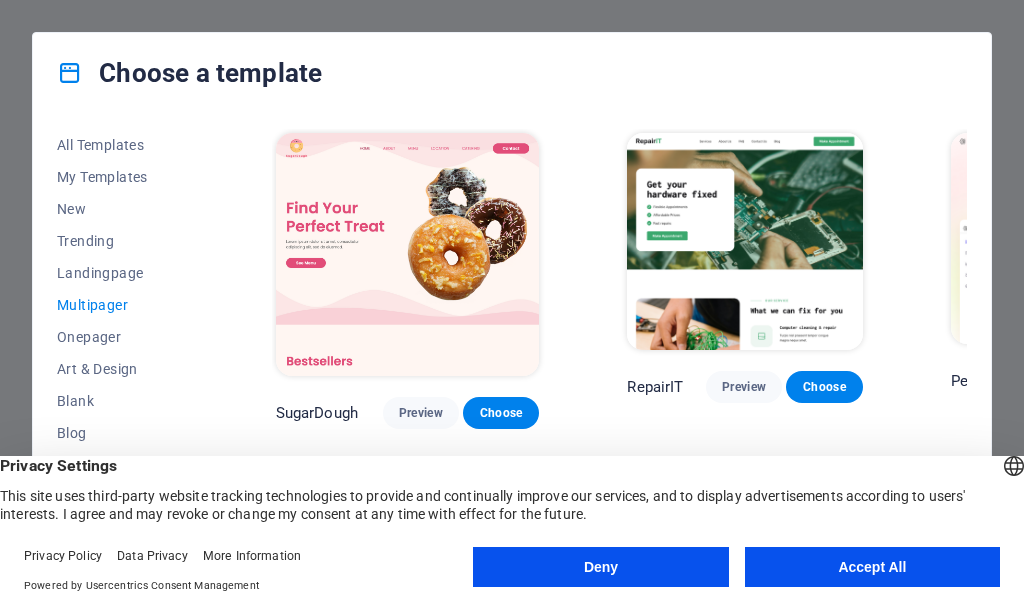 click on "All Templates My Templates New Trending Landingpage Multipager Onepager Art & Design Blank Blog Business Education & Culture Event Gastronomy Health IT & Media Legal & Finance Non-Profit Performance Portfolio Services Sports & Beauty Trades Travel Wireframe SugarDough Preview Choose RepairIT Preview Choose Peoneera Preview Choose Art Museum Preview Choose Wonder Planner Preview Choose Help & Care Preview Choose Academix Preview Choose BIG Barber Shop Preview Choose Health & Food Preview Choose The Beauty Temple Preview Choose WeTrain Preview Choose Delicioso Preview Choose Dream Garden Preview Choose LumeDeAqua Preview Choose Pets Care Preview Choose SafeSpace Preview Choose Midnight Rain Bar Preview Choose Estator Preview Choose Health Group Preview Choose MakeIt Agency Preview Choose WeSpa Preview Choose CoffeeScience Preview Choose CoachLife Preview Choose Cafe de Oceana Preview Choose Denteeth Preview Choose Le Hair Preview Choose TechUp Preview Choose Nolan-Bahler Preview Choose Fashion Preview Choose" at bounding box center (512, 343) 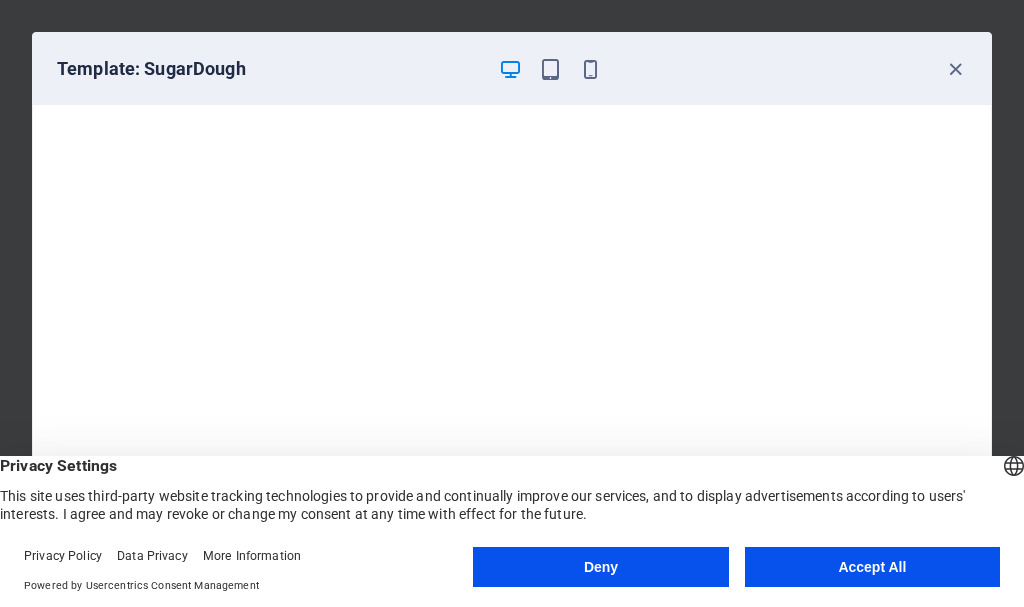 click on "Template: SugarDough" at bounding box center [512, 69] 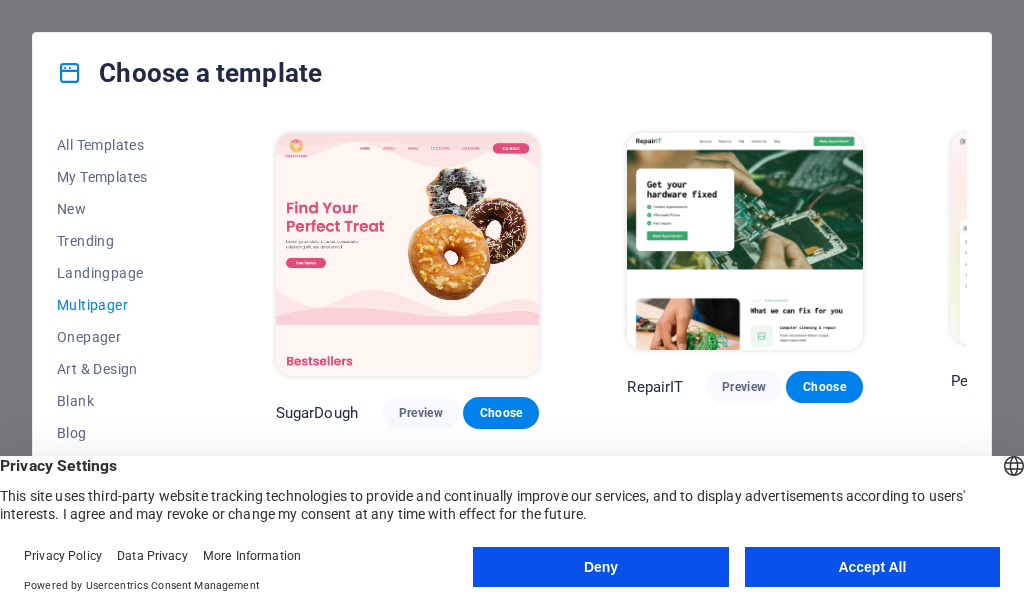 click on "All Templates My Templates New Trending Landingpage Multipager Onepager Art & Design Blank Blog Business Education & Culture Event Gastronomy Health IT & Media Legal & Finance Non-Profit Performance Portfolio Services Sports & Beauty Trades Travel Wireframe SugarDough Preview Choose RepairIT Preview Choose Peoneera Preview Choose Art Museum Preview Choose Wonder Planner Preview Choose Help & Care Preview Choose Academix Preview Choose BIG Barber Shop Preview Choose Health & Food Preview Choose The Beauty Temple Preview Choose WeTrain Preview Choose Delicioso Preview Choose Dream Garden Preview Choose LumeDeAqua Preview Choose Pets Care Preview Choose SafeSpace Preview Choose Midnight Rain Bar Preview Choose Estator Preview Choose Health Group Preview Choose MakeIt Agency Preview Choose WeSpa Preview Choose CoffeeScience Preview Choose CoachLife Preview Choose Cafe de Oceana Preview Choose Denteeth Preview Choose Le Hair Preview Choose TechUp Preview Choose Nolan-Bahler Preview Choose Fashion Preview Choose" at bounding box center [512, 343] 